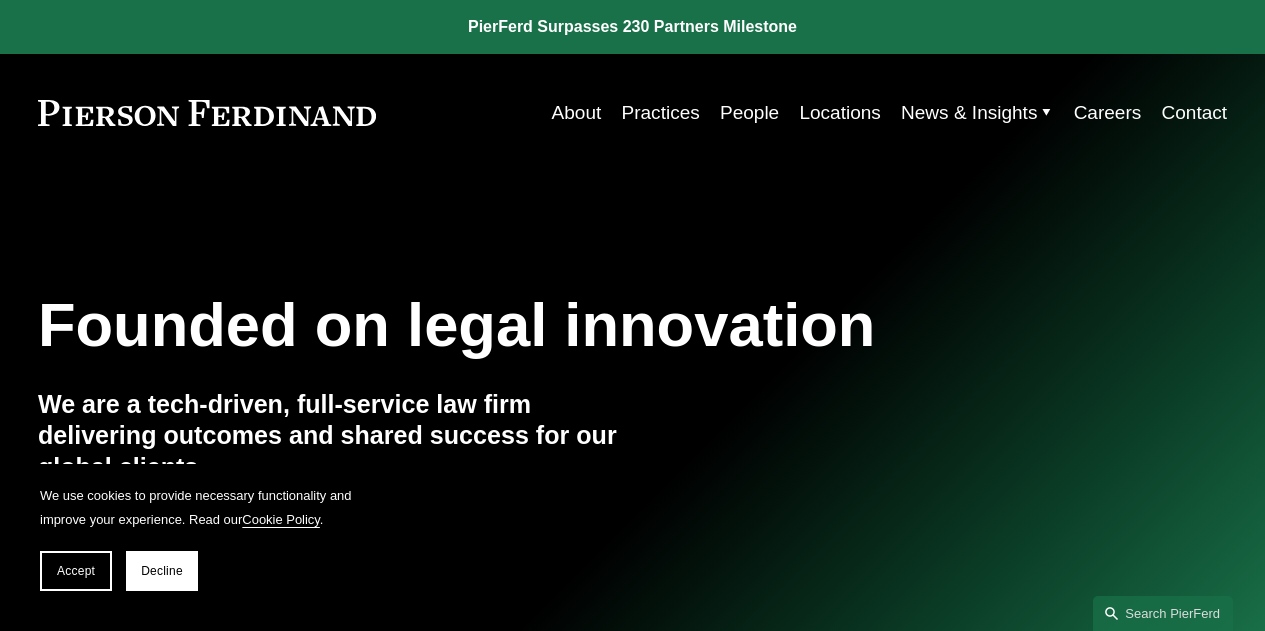 scroll, scrollTop: 0, scrollLeft: 0, axis: both 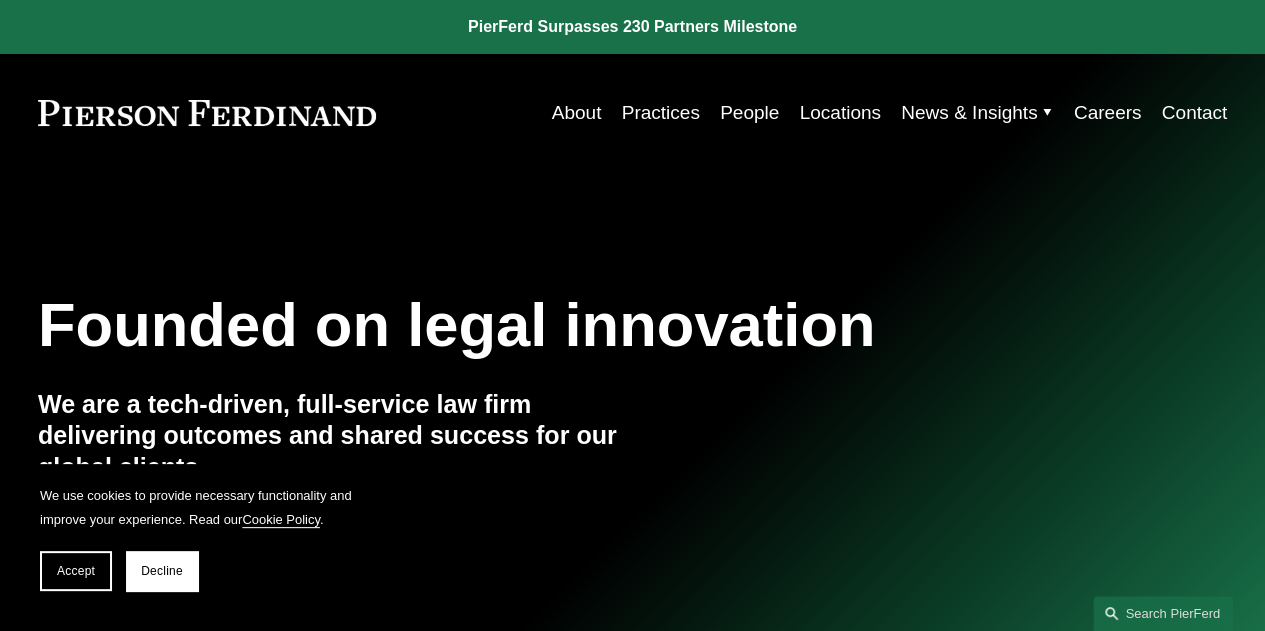 click on "People" at bounding box center (749, 113) 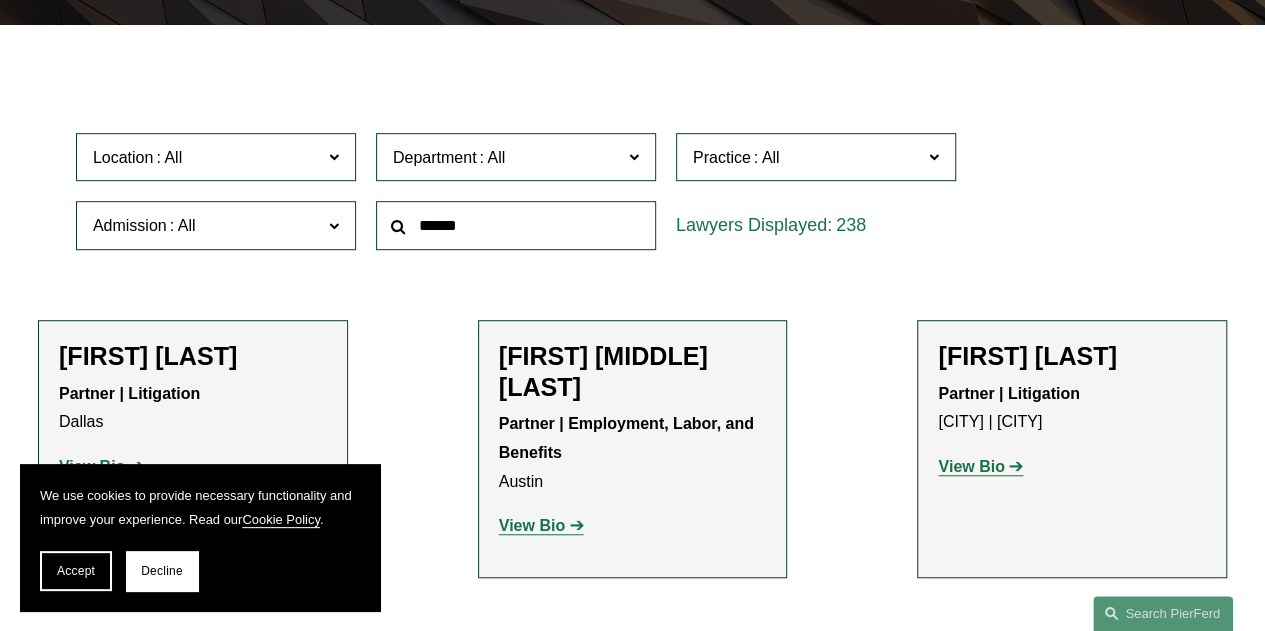 scroll, scrollTop: 400, scrollLeft: 0, axis: vertical 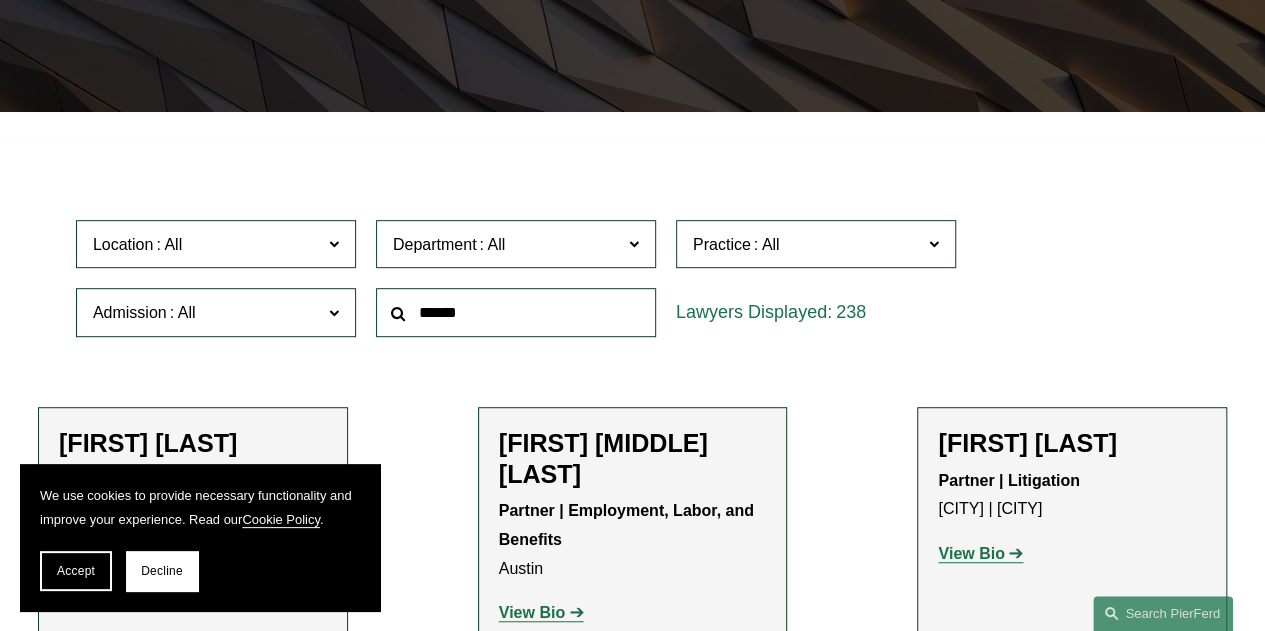click on "Location" 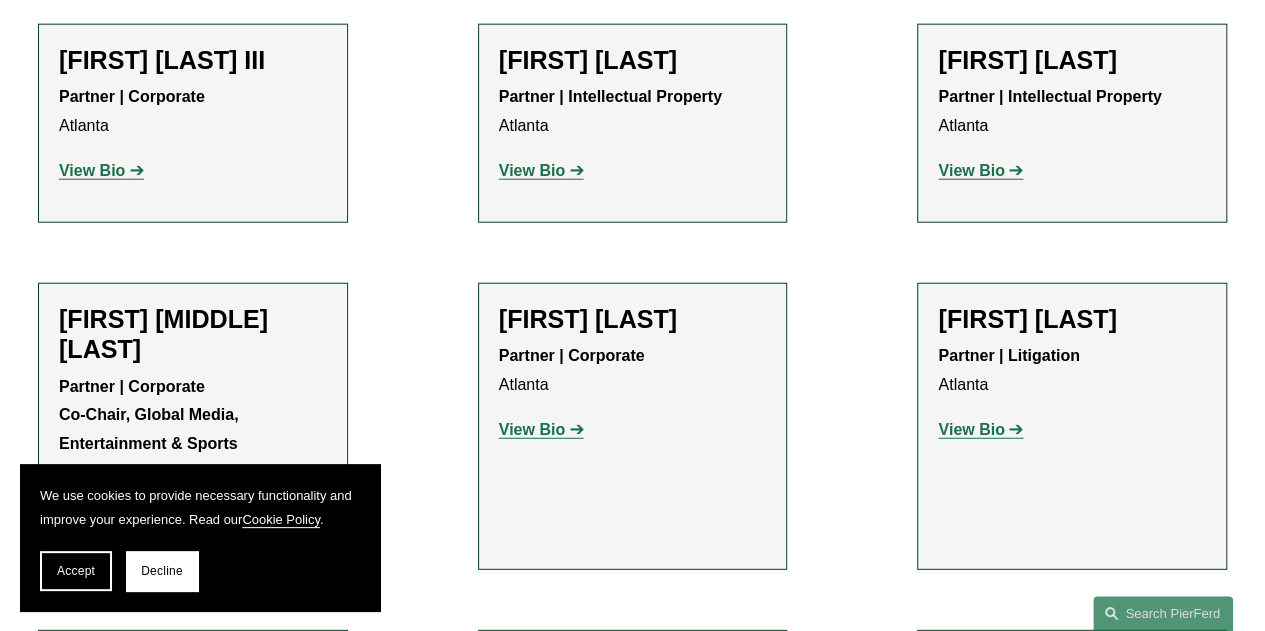 scroll, scrollTop: 2400, scrollLeft: 0, axis: vertical 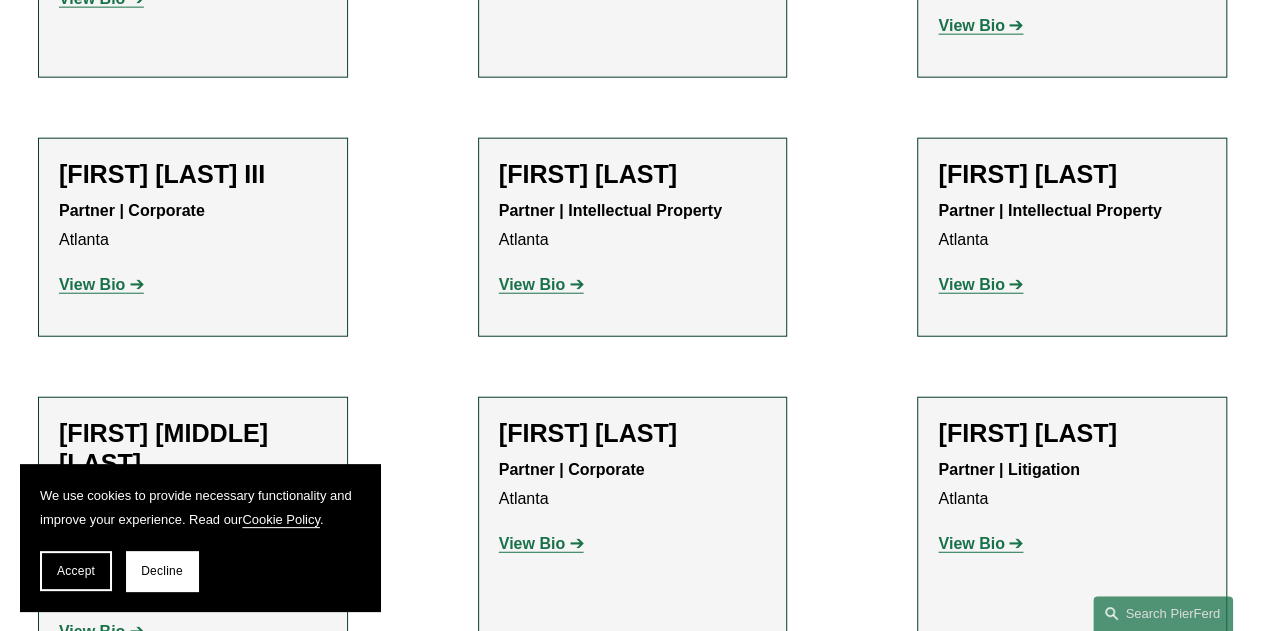 click on "View Bio" 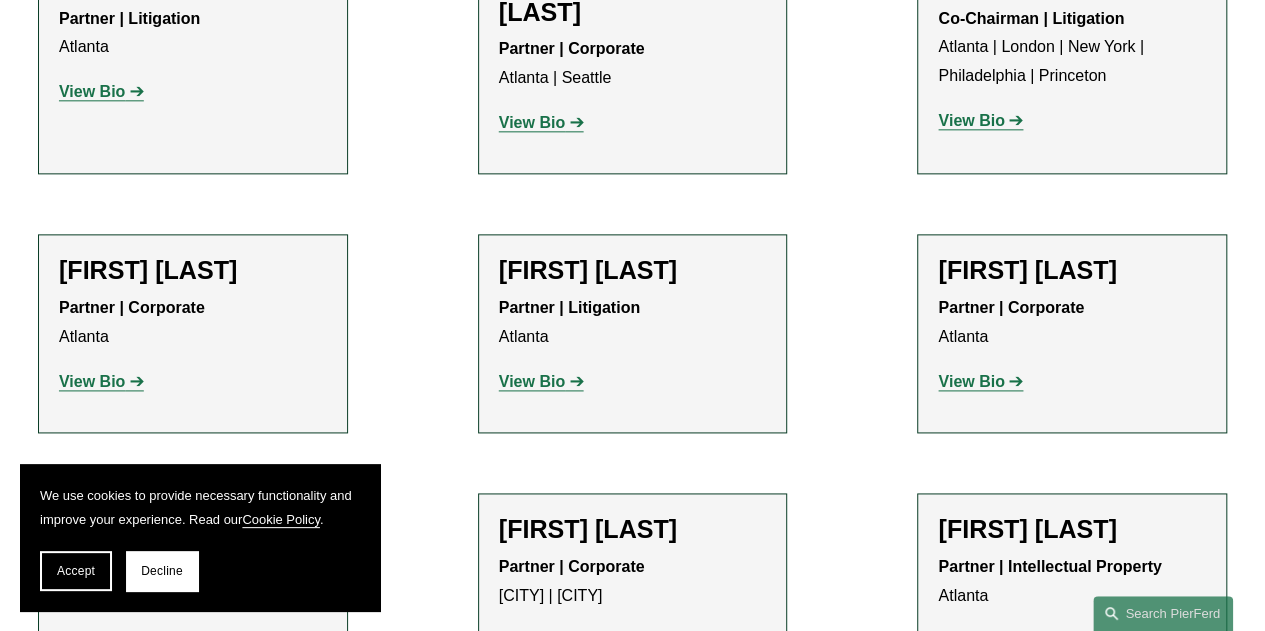 scroll, scrollTop: 1200, scrollLeft: 0, axis: vertical 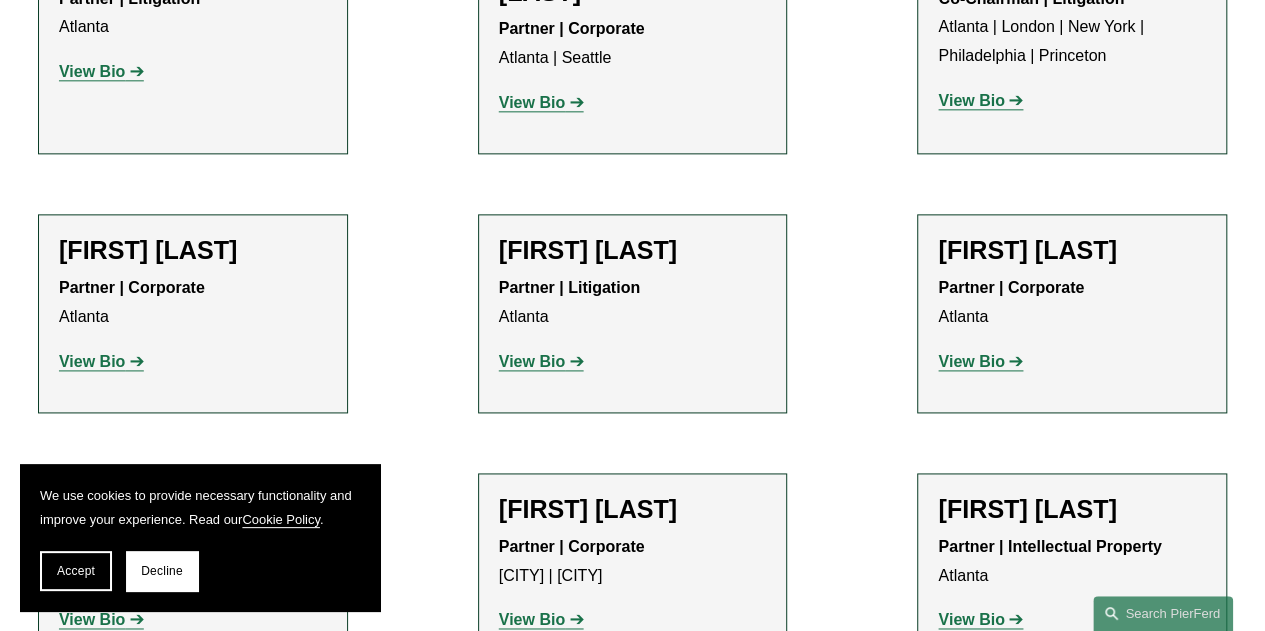 click on "View Bio" 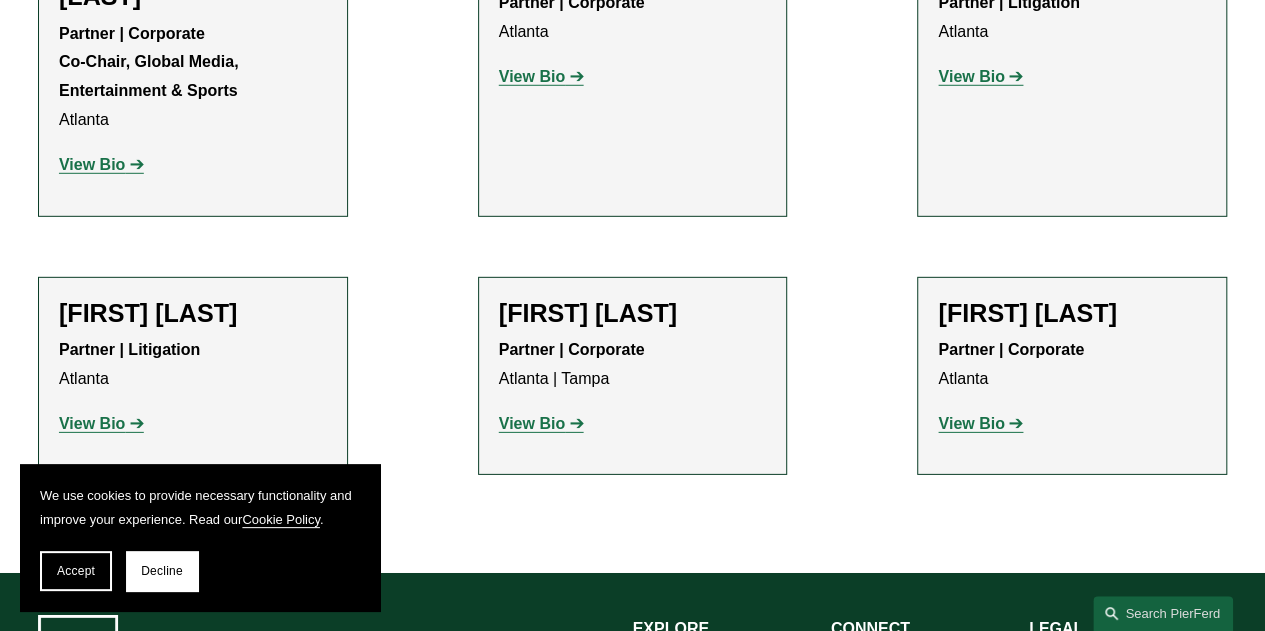 scroll, scrollTop: 2664, scrollLeft: 0, axis: vertical 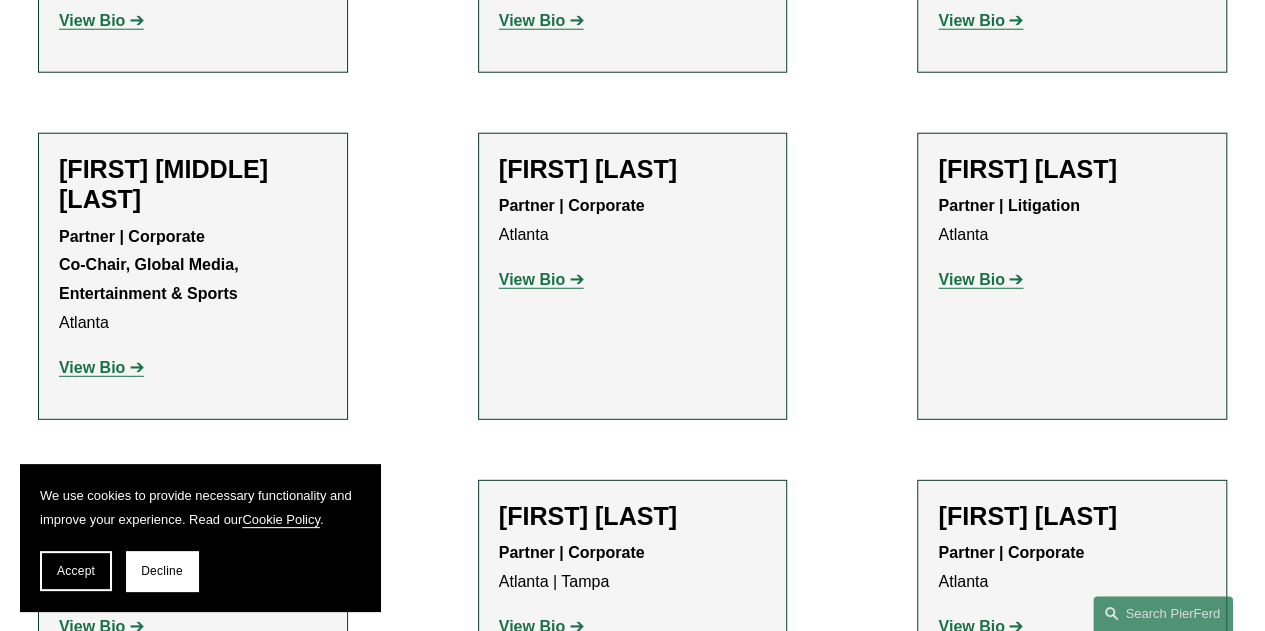 click on "View Bio" 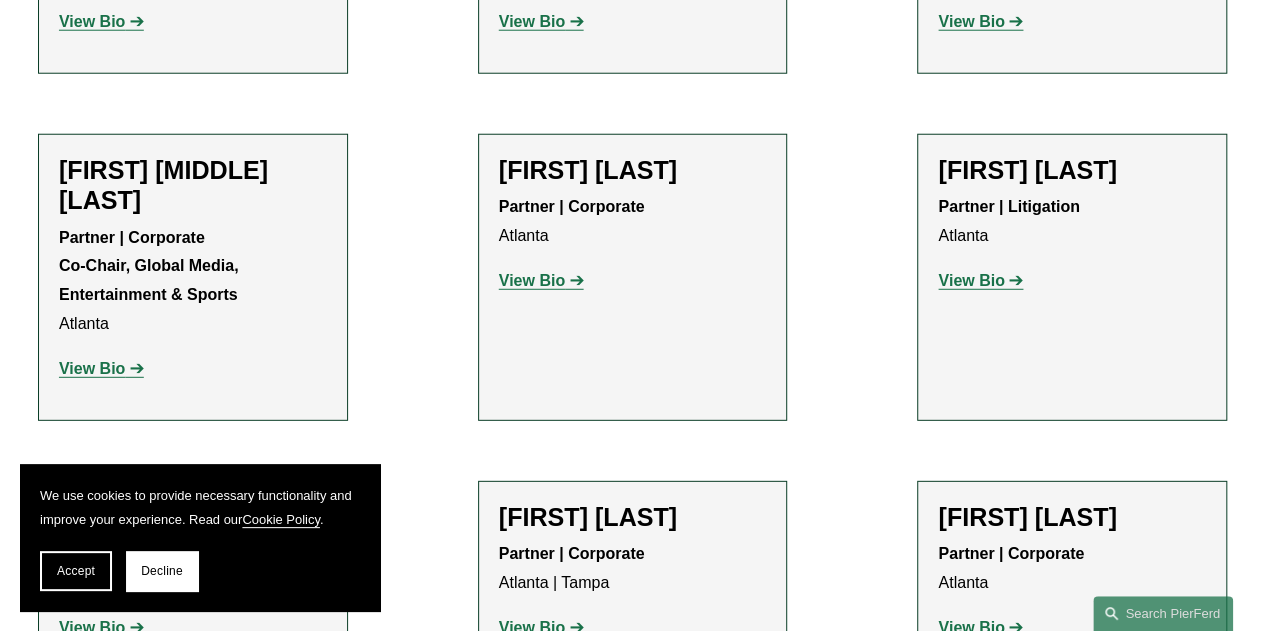 scroll, scrollTop: 2664, scrollLeft: 0, axis: vertical 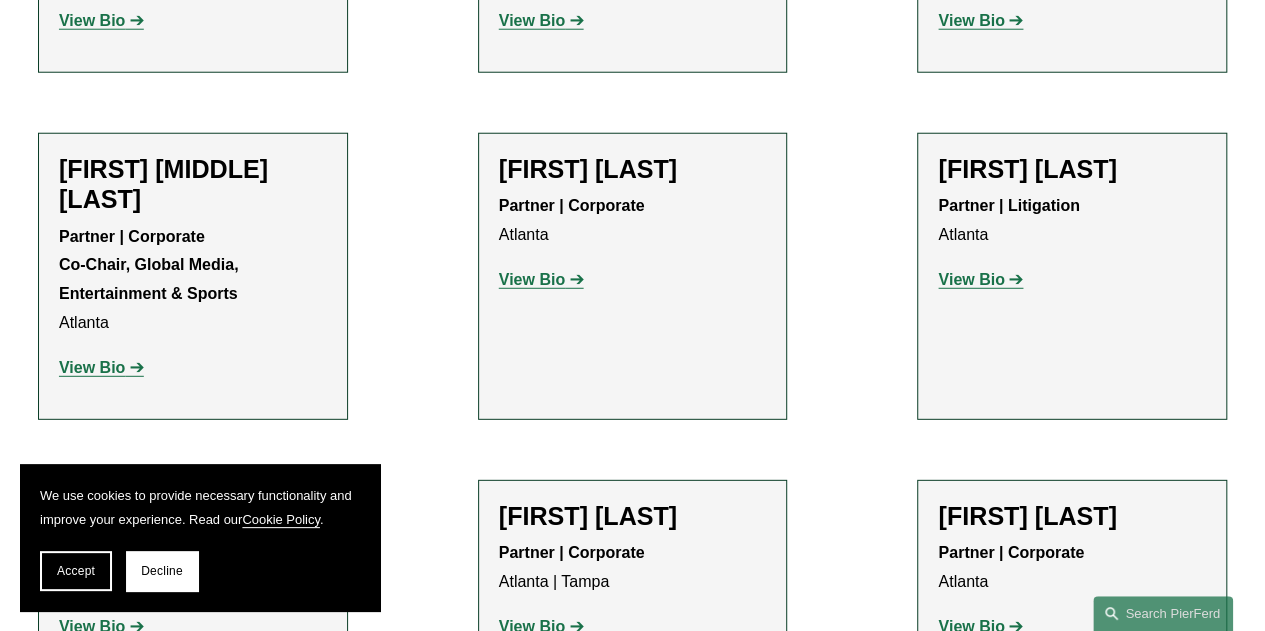 click on "View Bio" 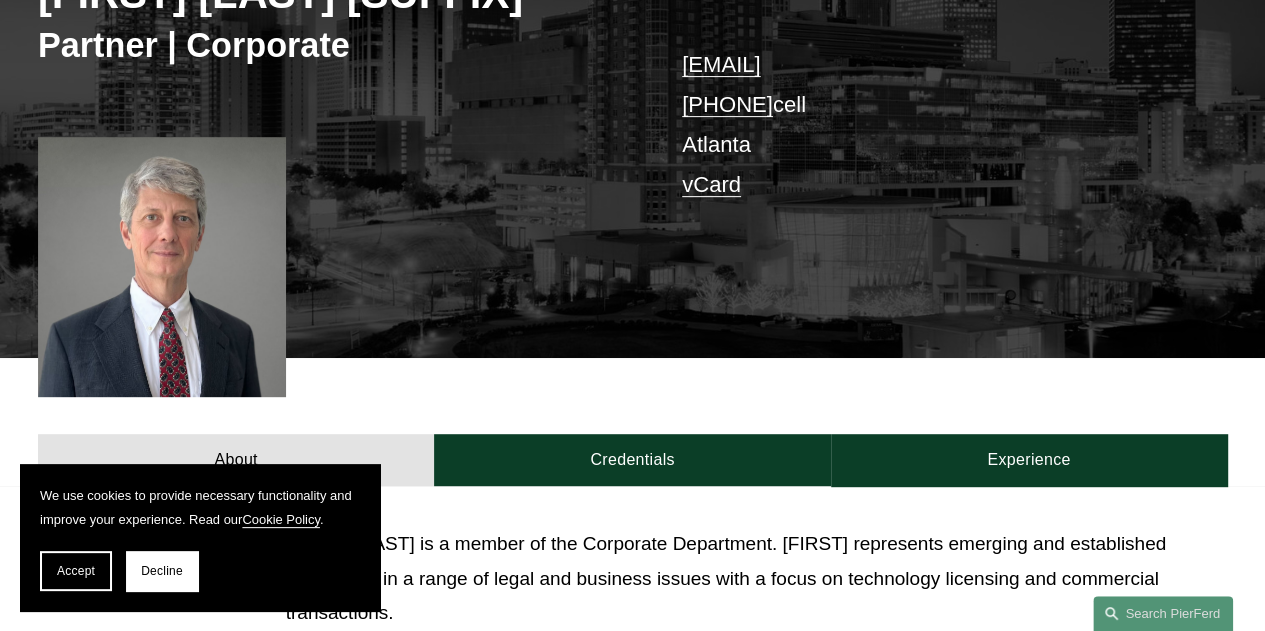 scroll, scrollTop: 300, scrollLeft: 0, axis: vertical 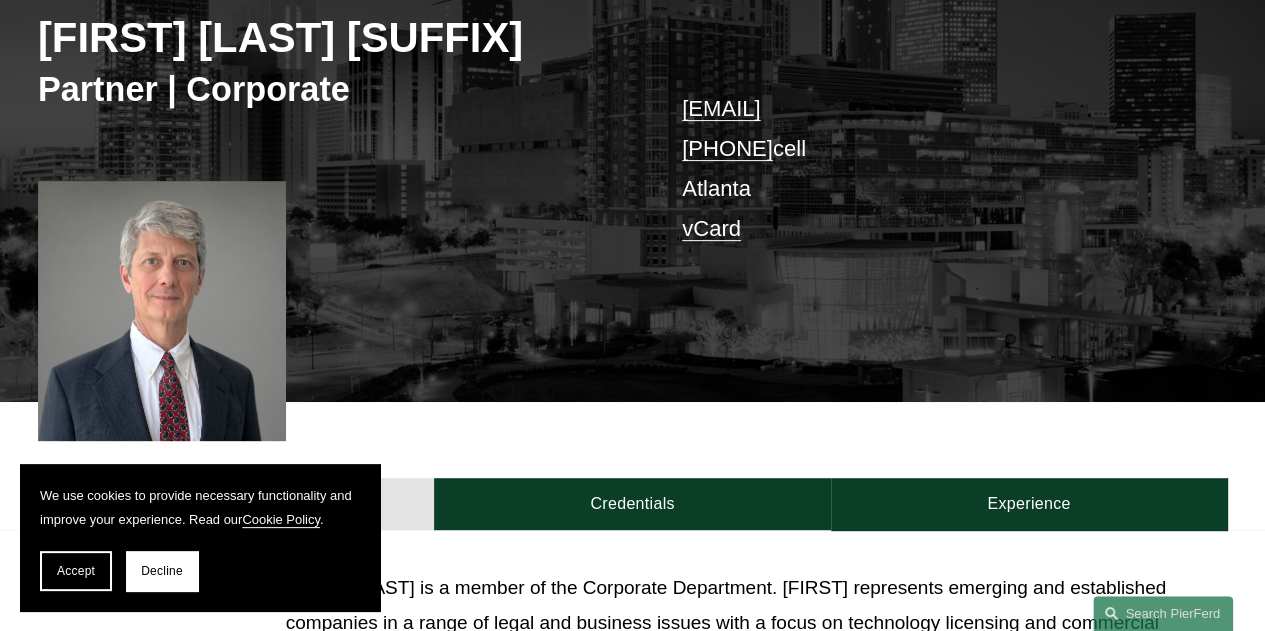 drag, startPoint x: 1000, startPoint y: 117, endPoint x: 683, endPoint y: 123, distance: 317.05676 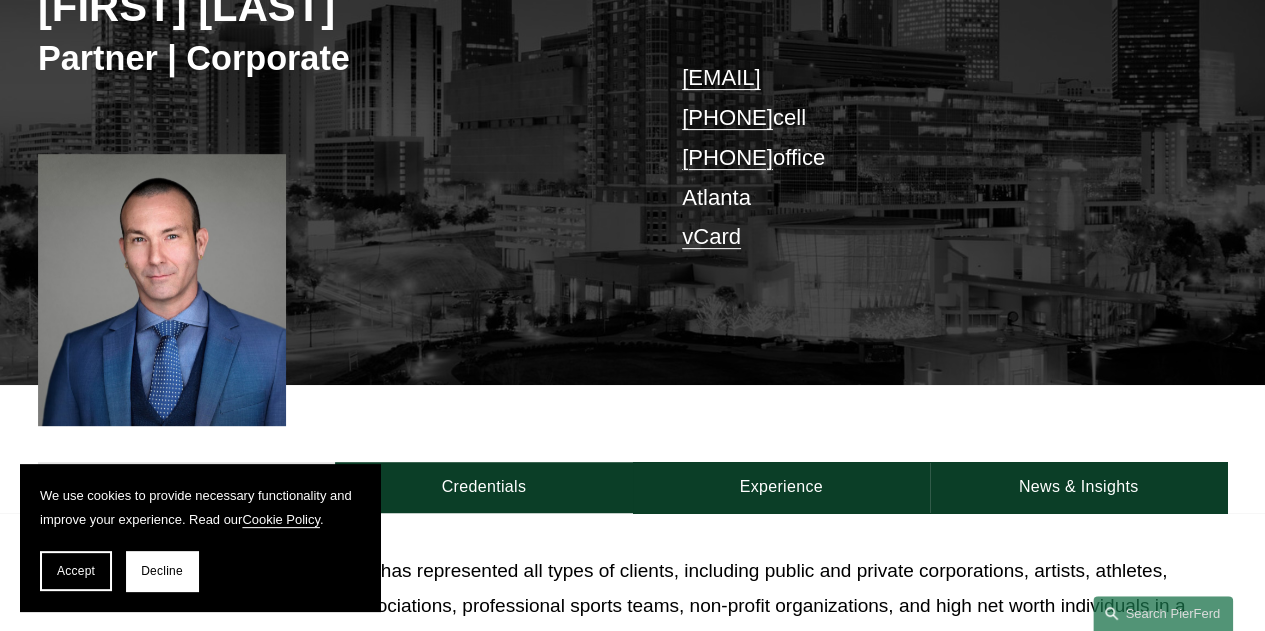scroll, scrollTop: 300, scrollLeft: 0, axis: vertical 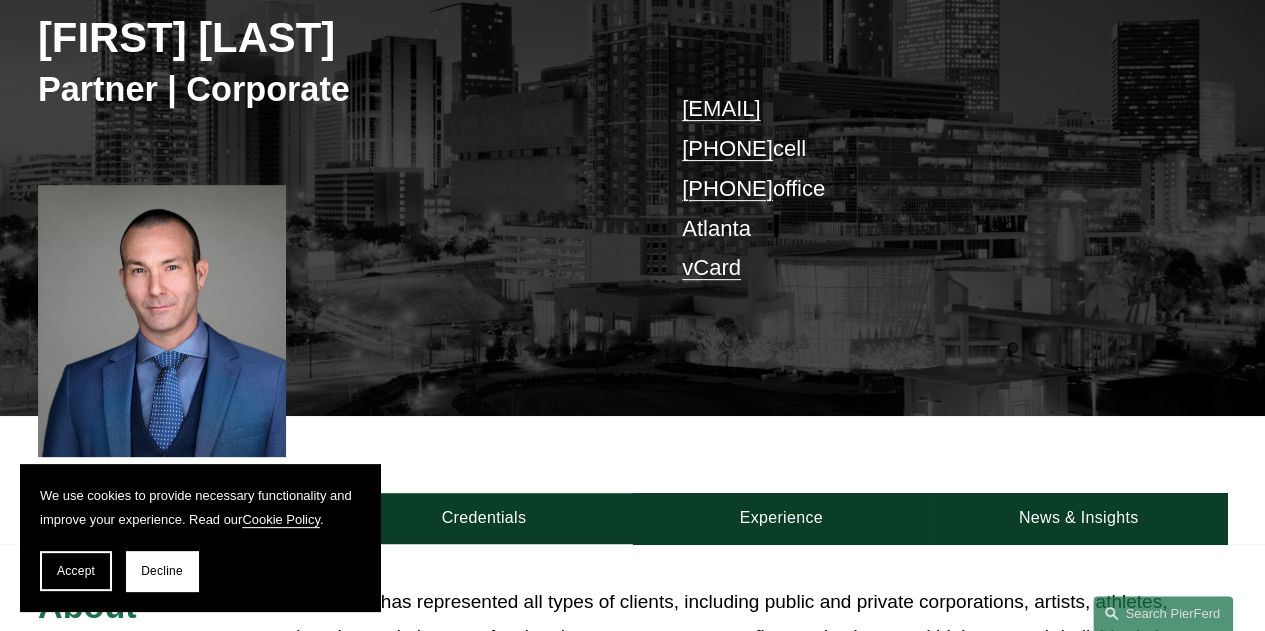 drag, startPoint x: 940, startPoint y: 113, endPoint x: 683, endPoint y: 111, distance: 257.00778 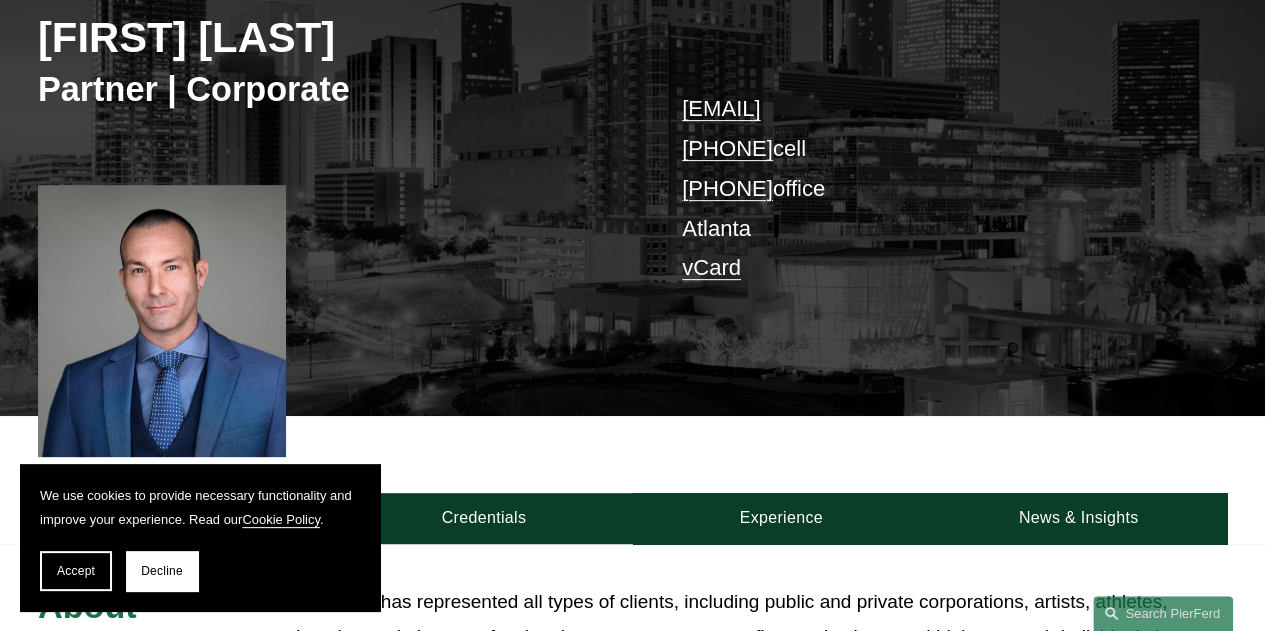 copy on "[EMAIL]" 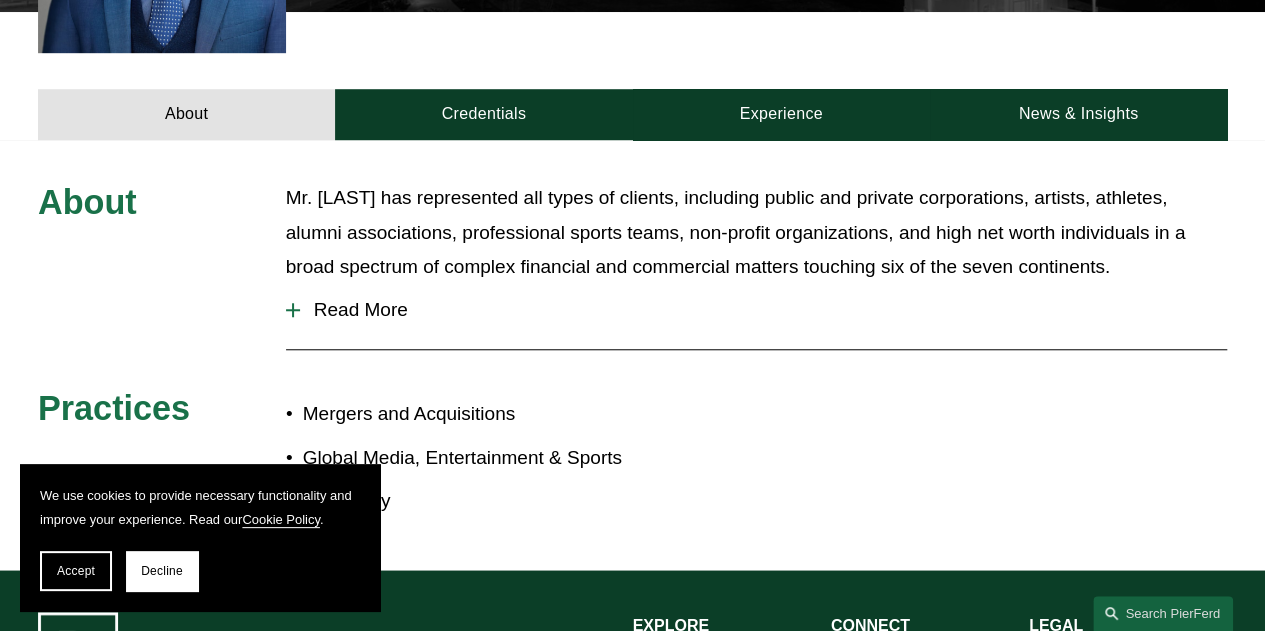 scroll, scrollTop: 271, scrollLeft: 0, axis: vertical 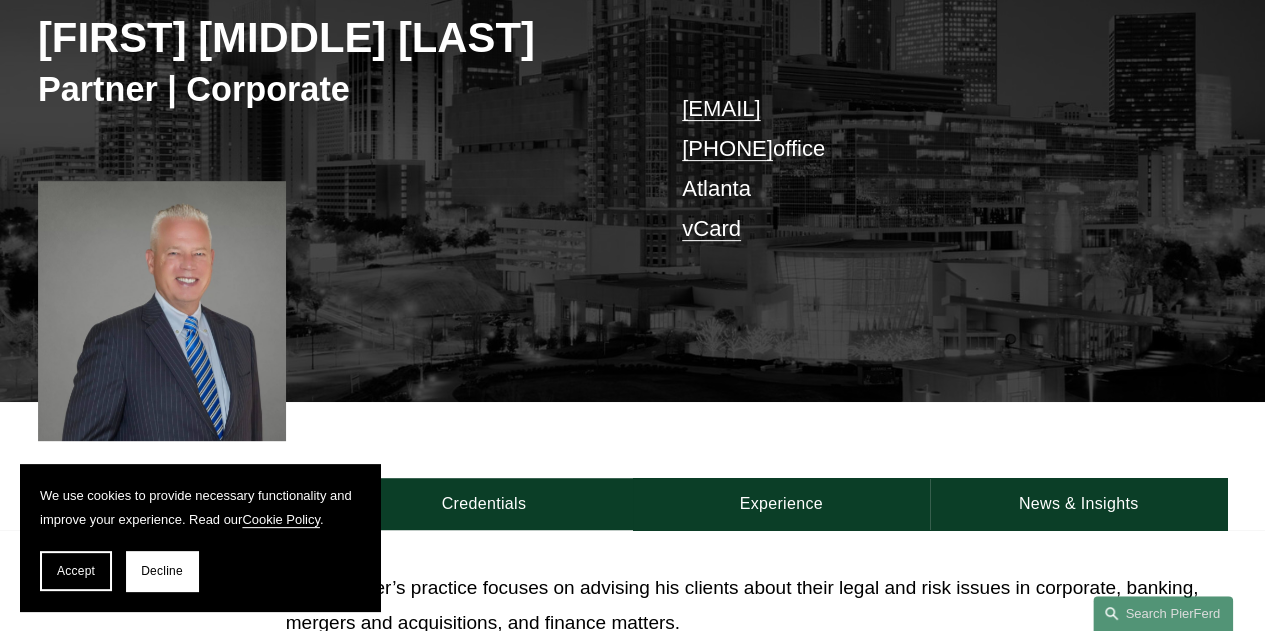 drag, startPoint x: 1002, startPoint y: 110, endPoint x: 675, endPoint y: 123, distance: 327.2583 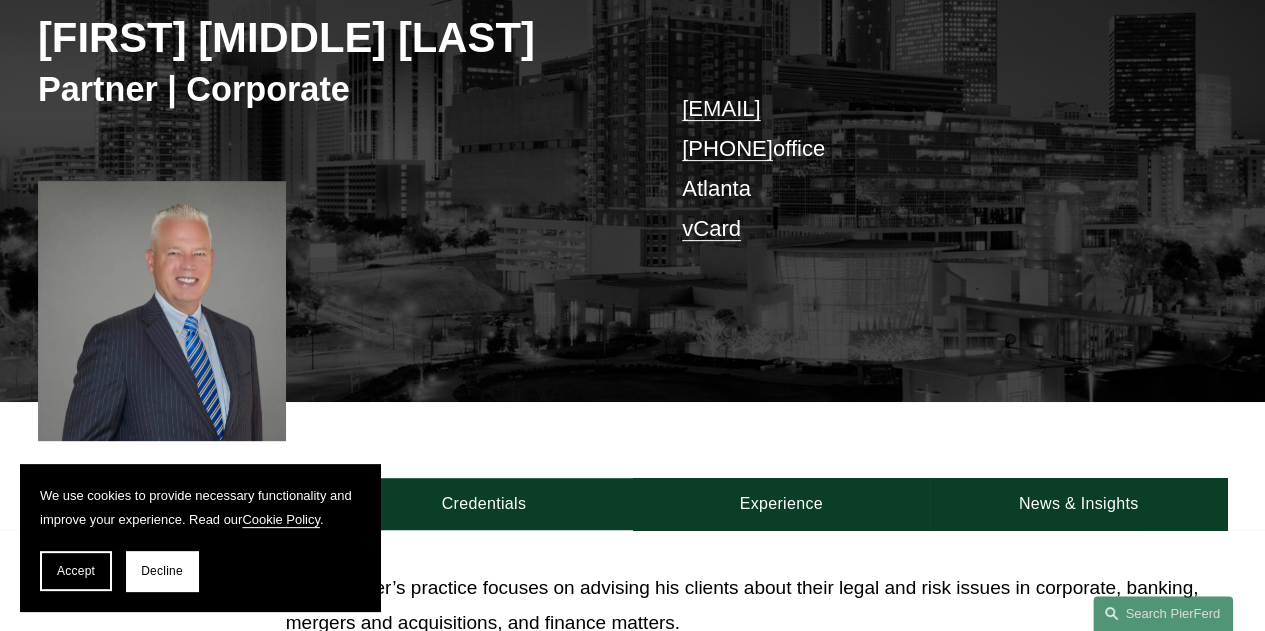copy on "[EMAIL]" 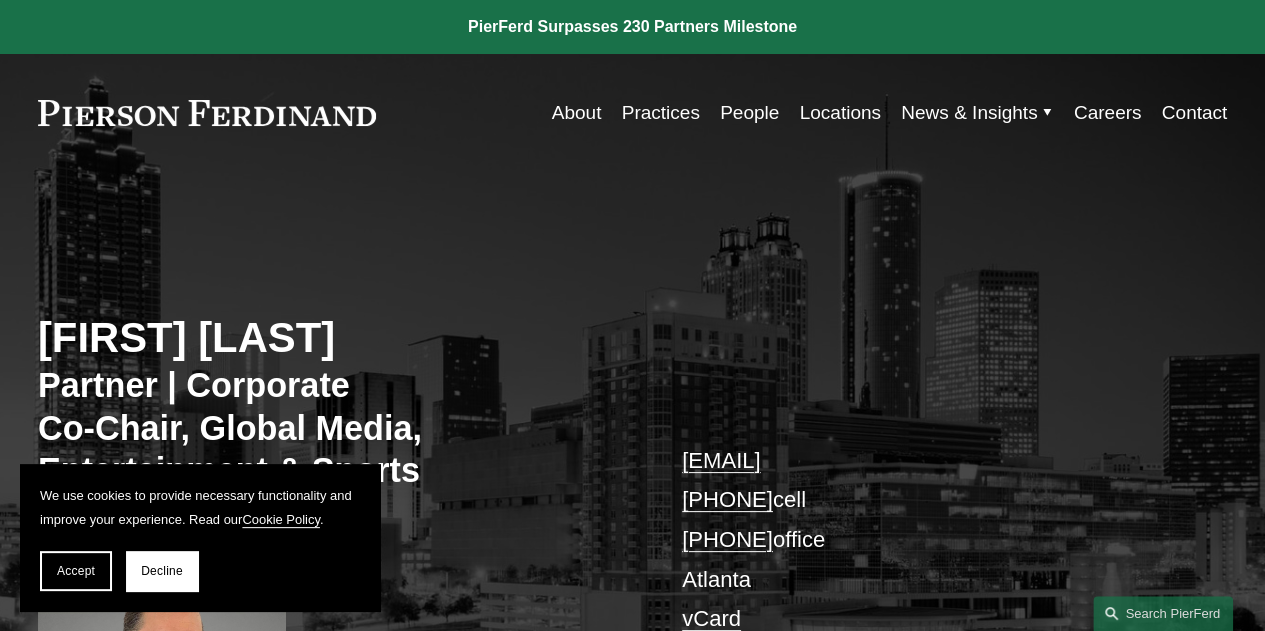 scroll, scrollTop: 400, scrollLeft: 0, axis: vertical 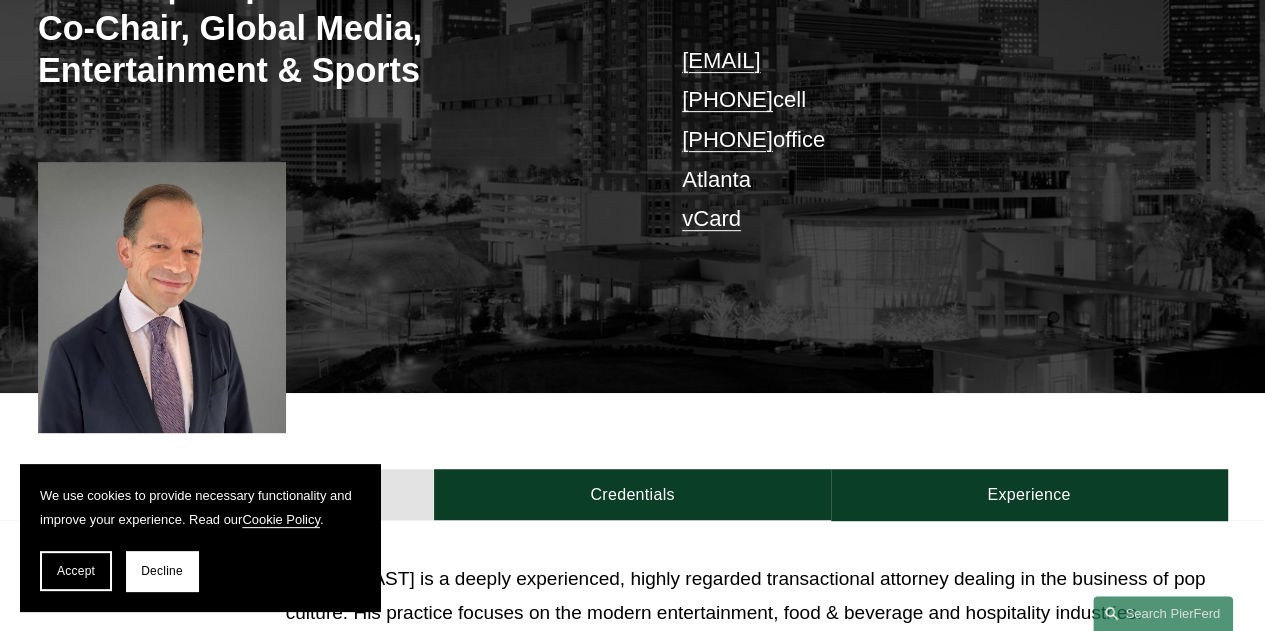 drag, startPoint x: 994, startPoint y: 66, endPoint x: 670, endPoint y: 73, distance: 324.07562 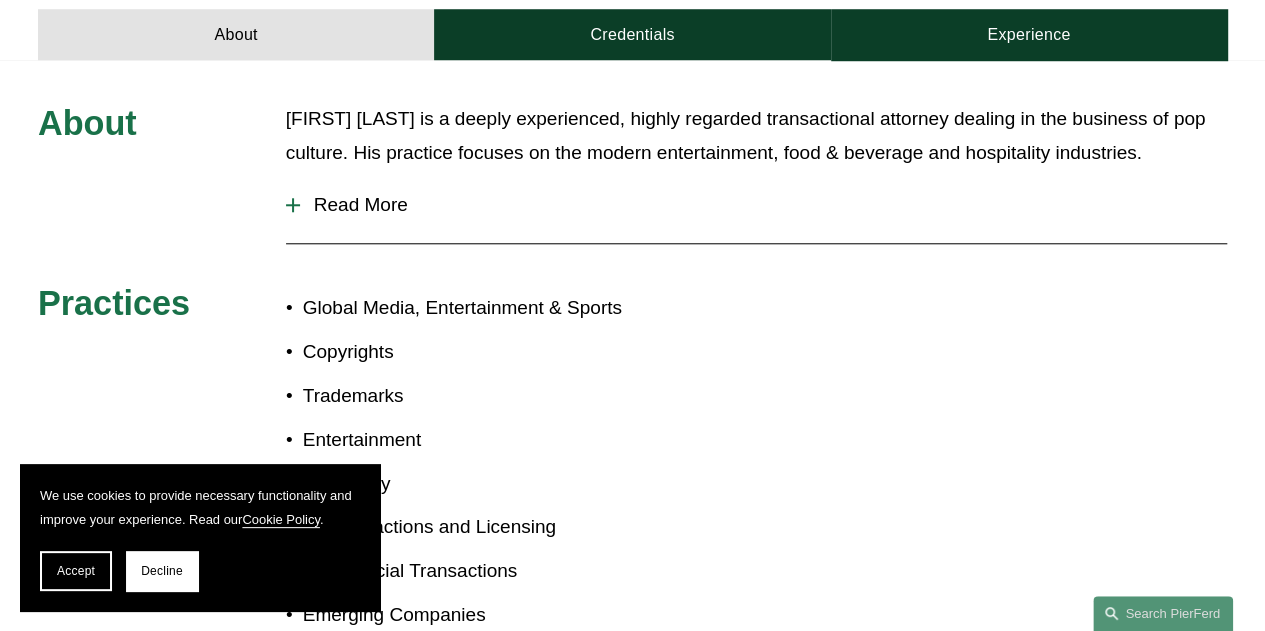 scroll, scrollTop: 800, scrollLeft: 0, axis: vertical 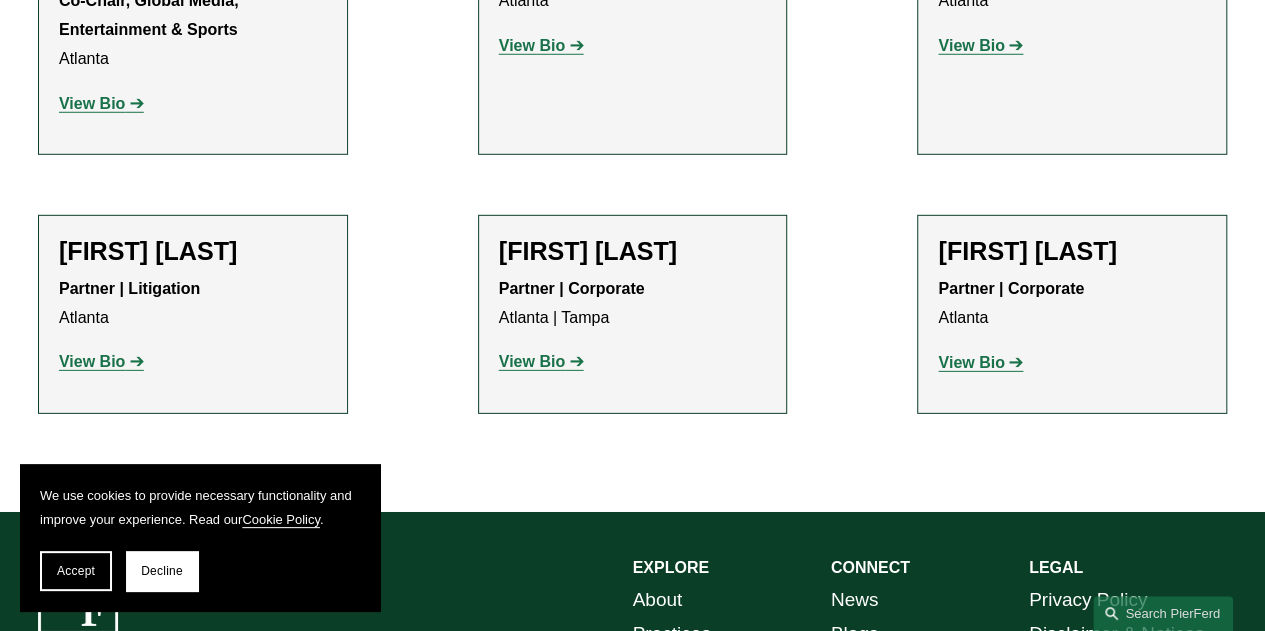 click on "View Bio" 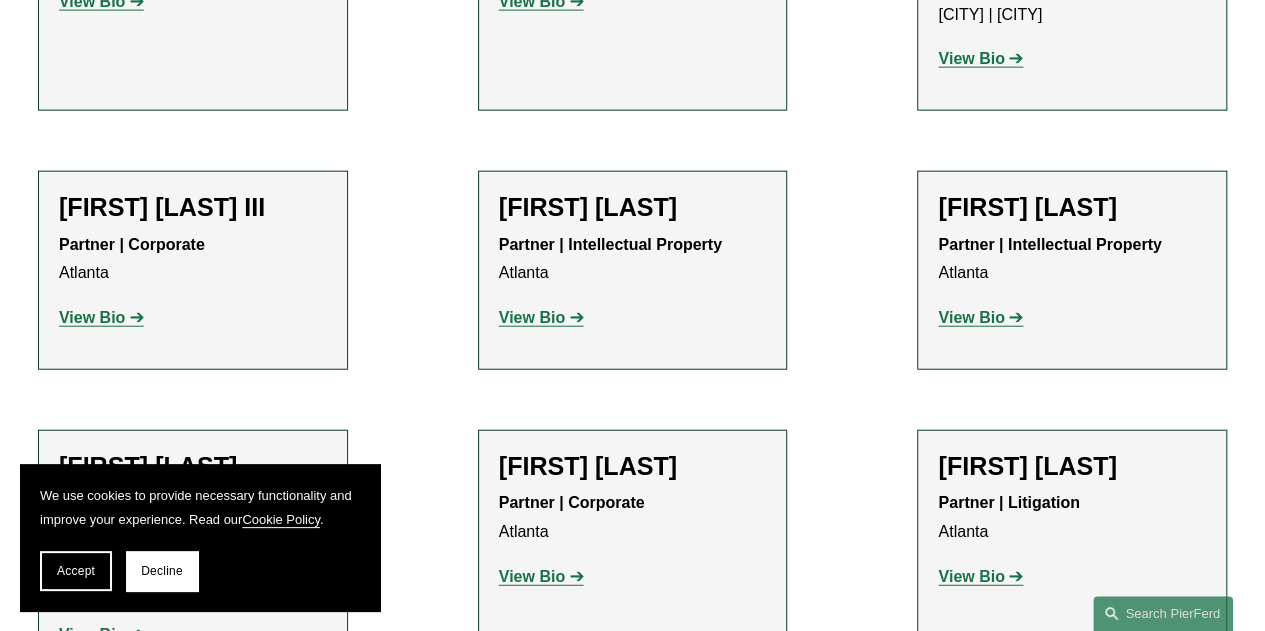 scroll, scrollTop: 2364, scrollLeft: 0, axis: vertical 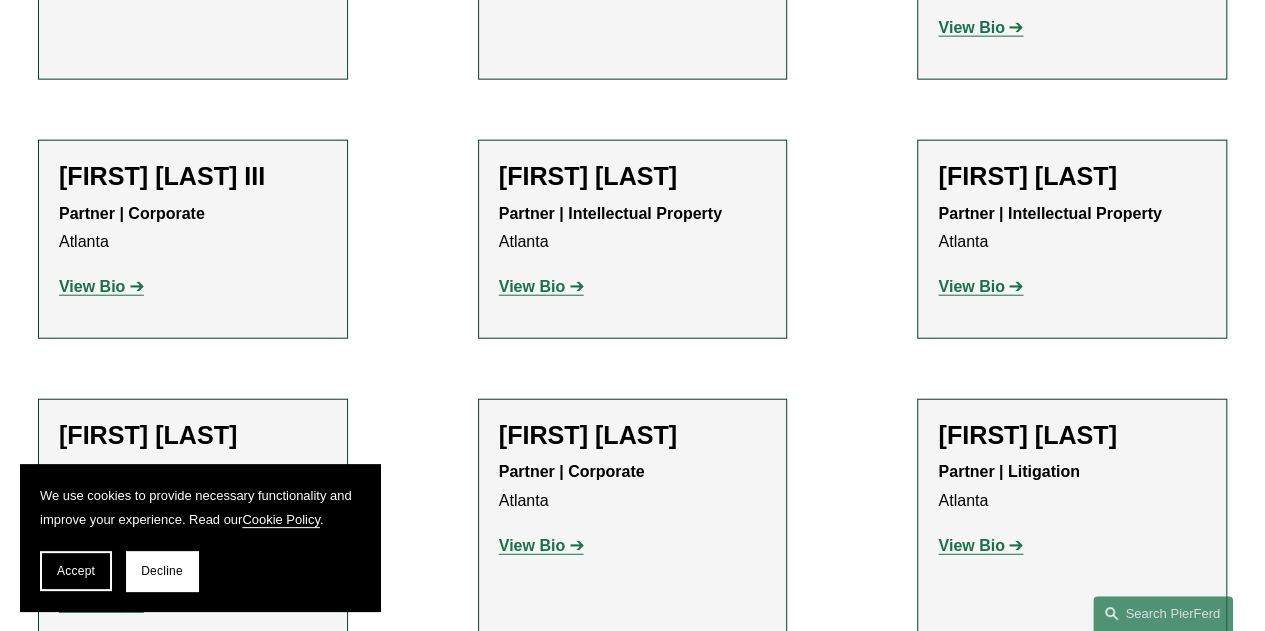 click on "View Bio" 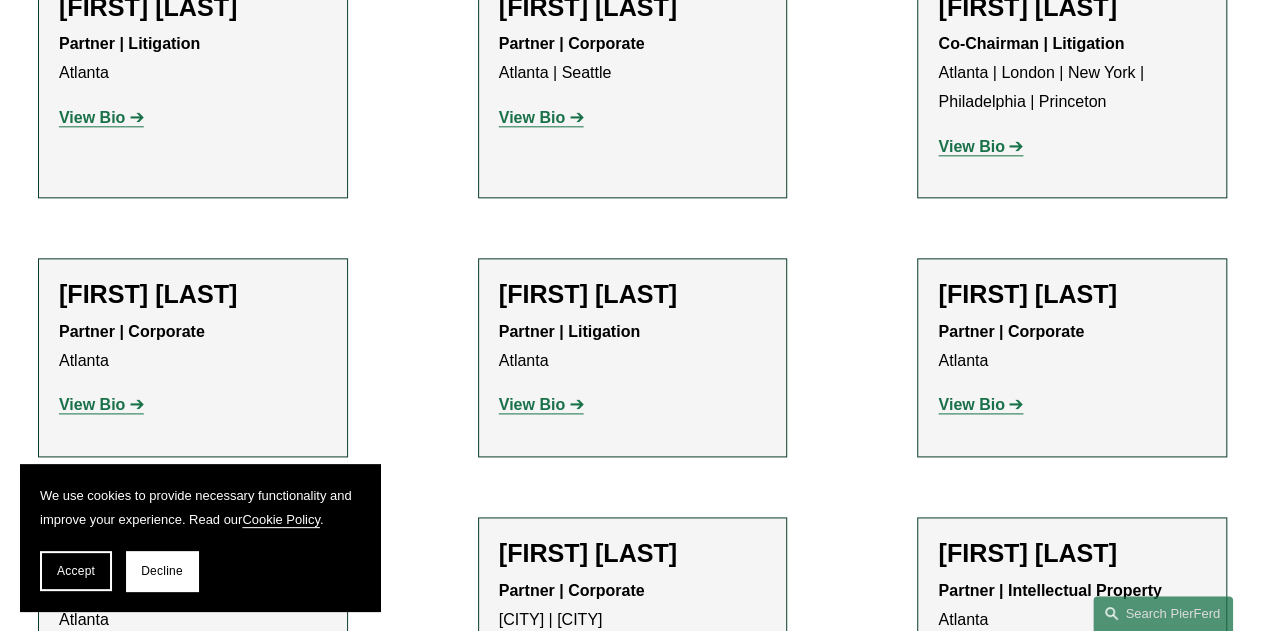 scroll, scrollTop: 1164, scrollLeft: 0, axis: vertical 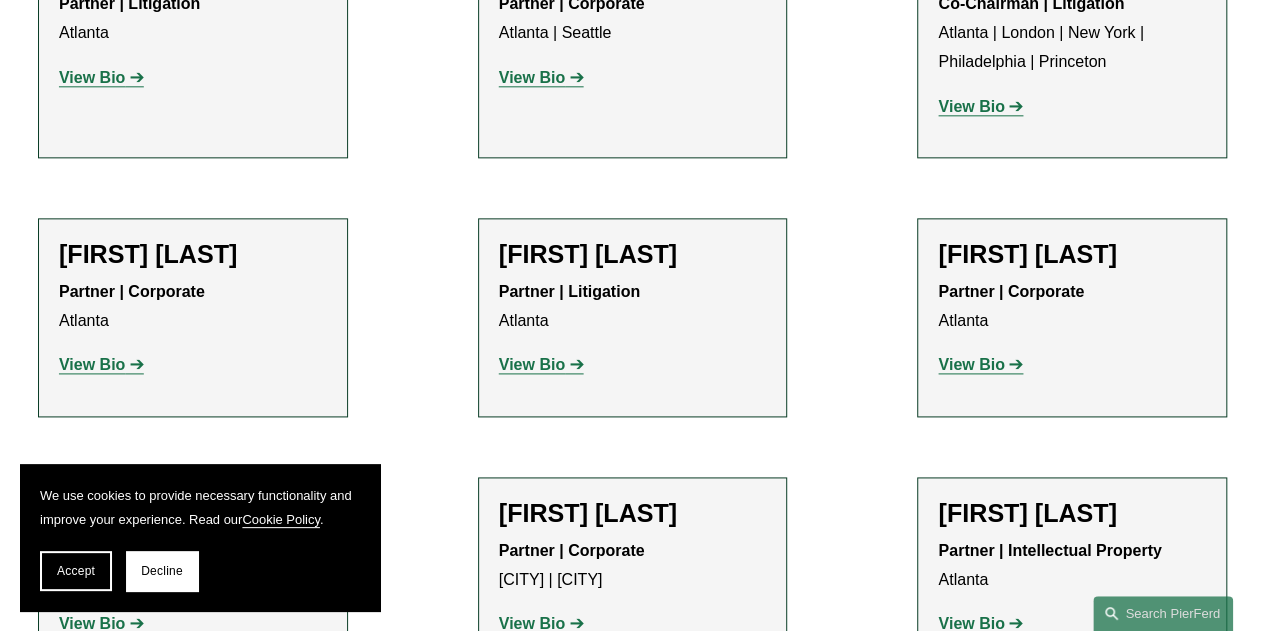 click on "View Bio" 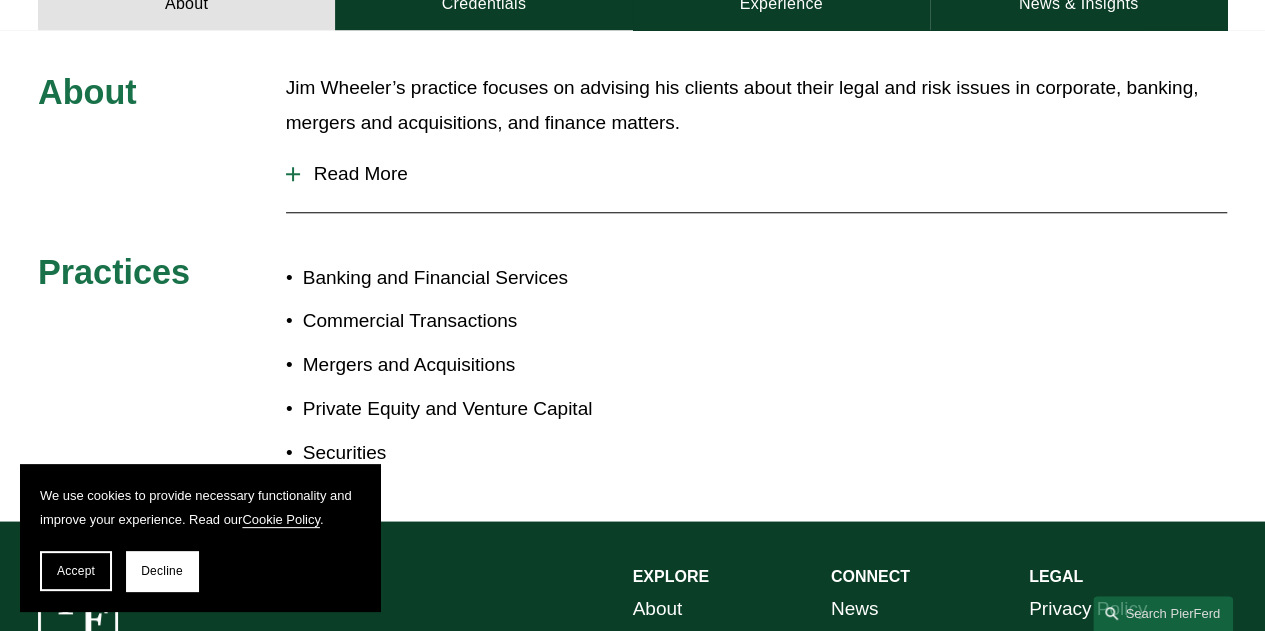 scroll, scrollTop: 900, scrollLeft: 0, axis: vertical 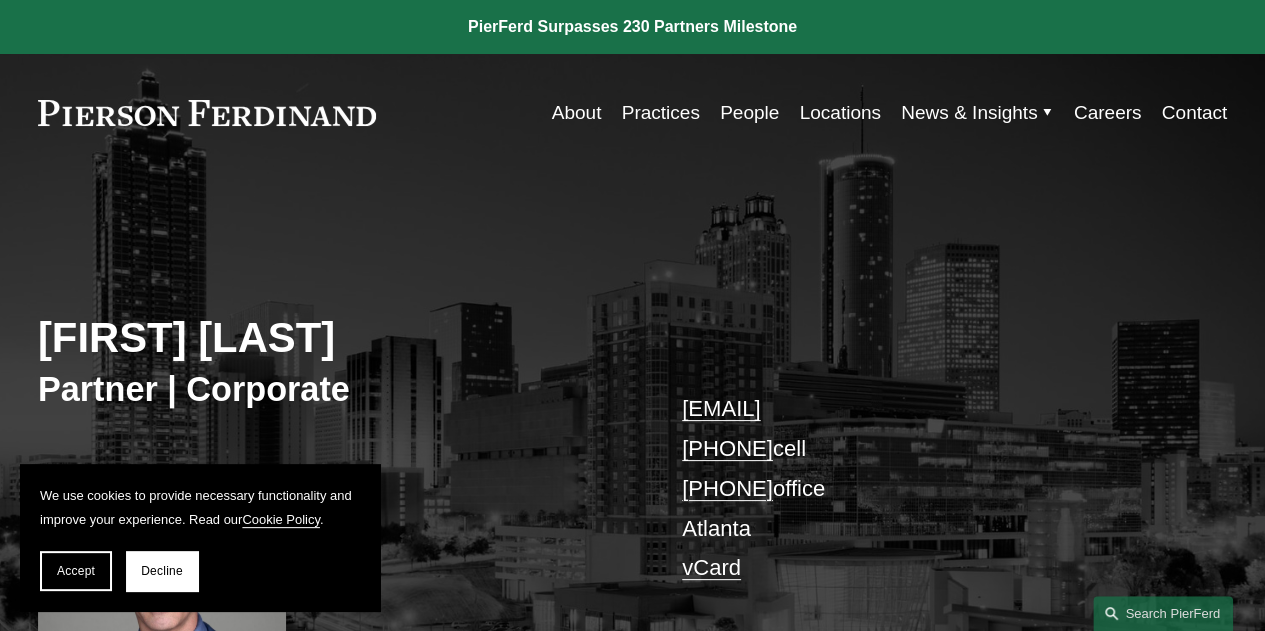 click on "Practices" at bounding box center (661, 113) 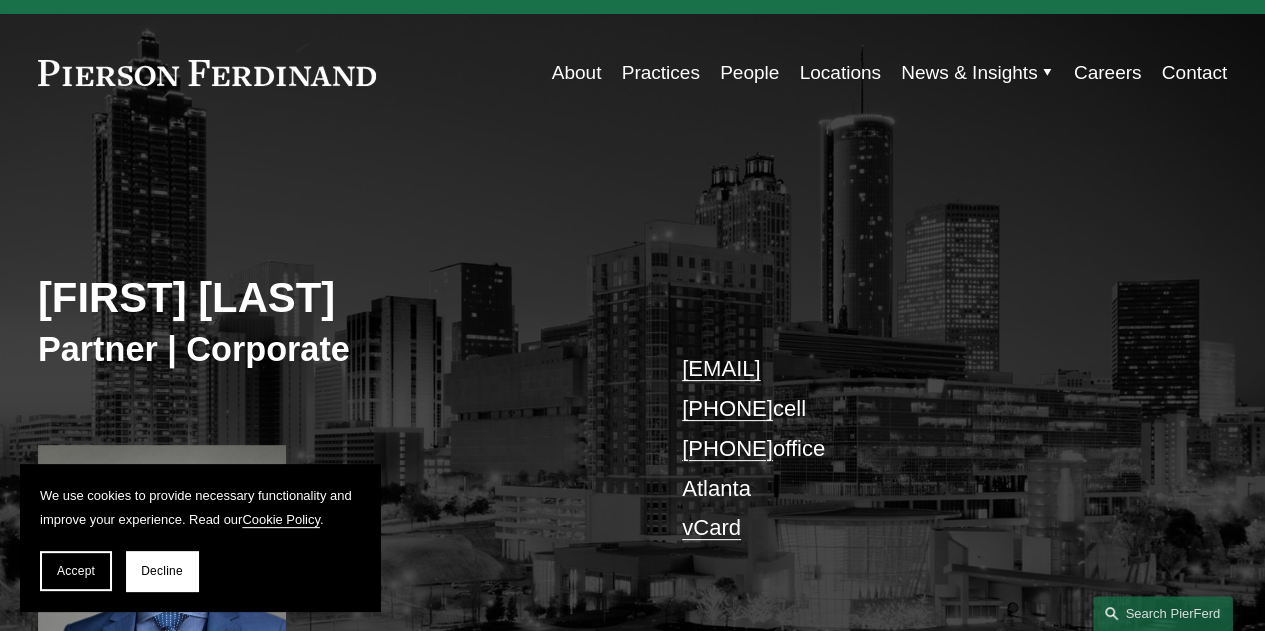scroll, scrollTop: 0, scrollLeft: 0, axis: both 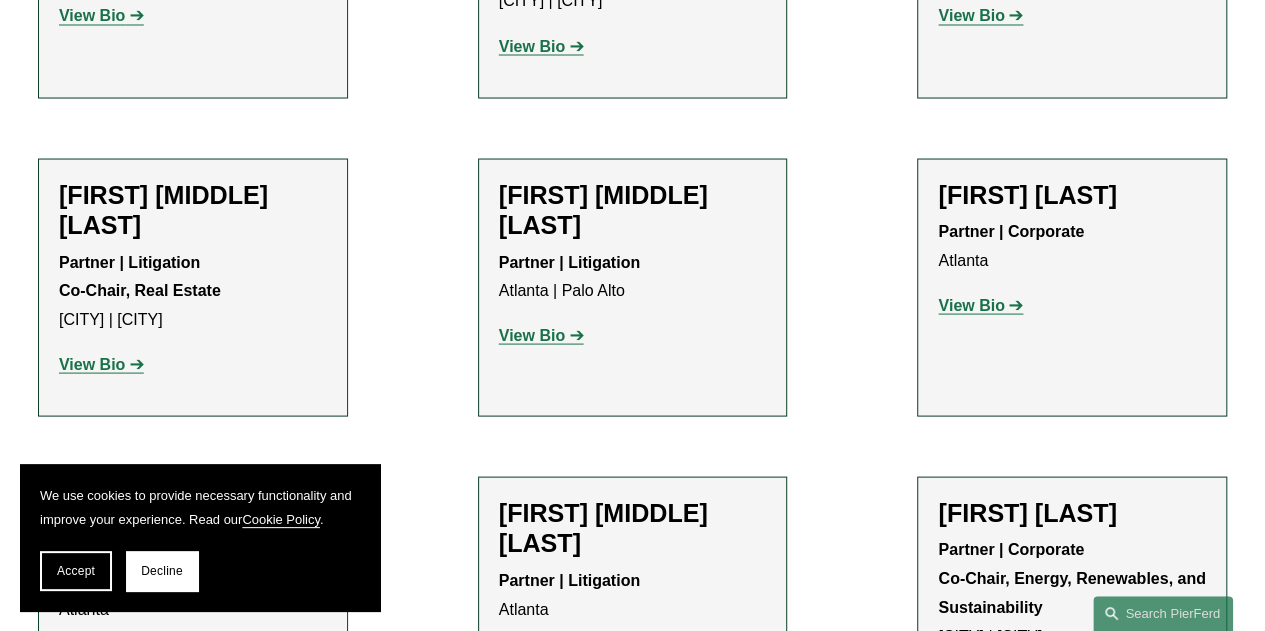 click on "View Bio" 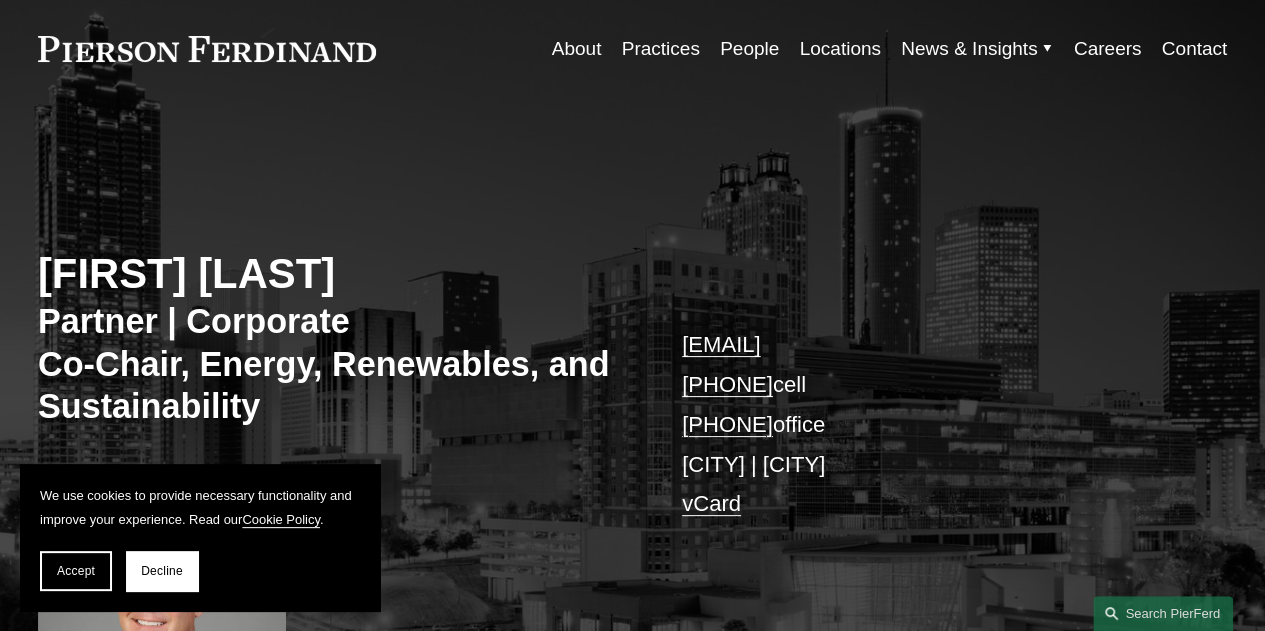 scroll, scrollTop: 0, scrollLeft: 0, axis: both 